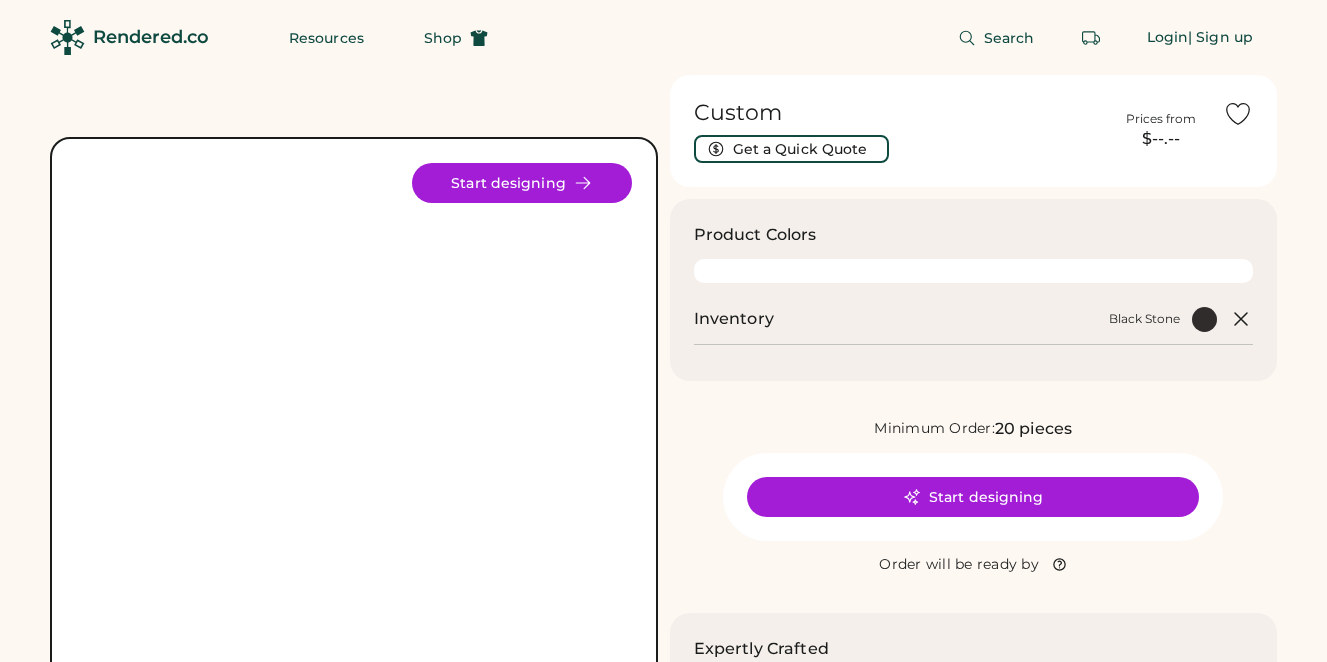 scroll, scrollTop: 0, scrollLeft: 0, axis: both 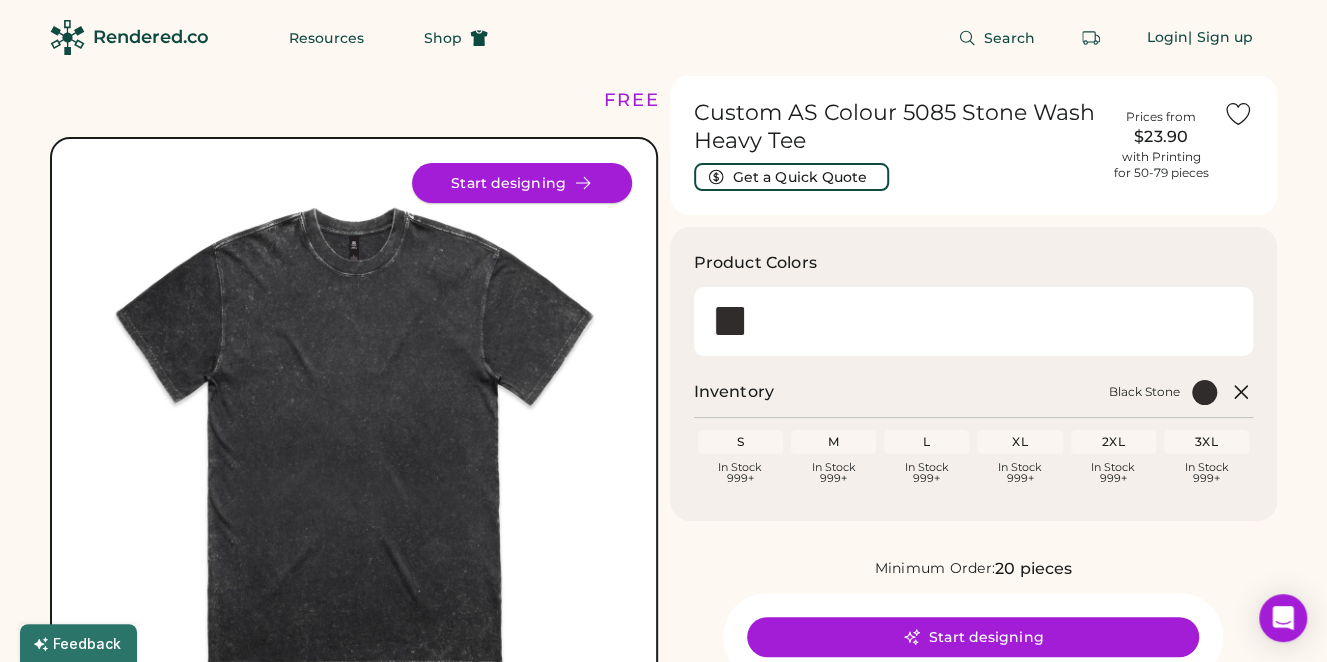 click on "Start designing" at bounding box center (522, 183) 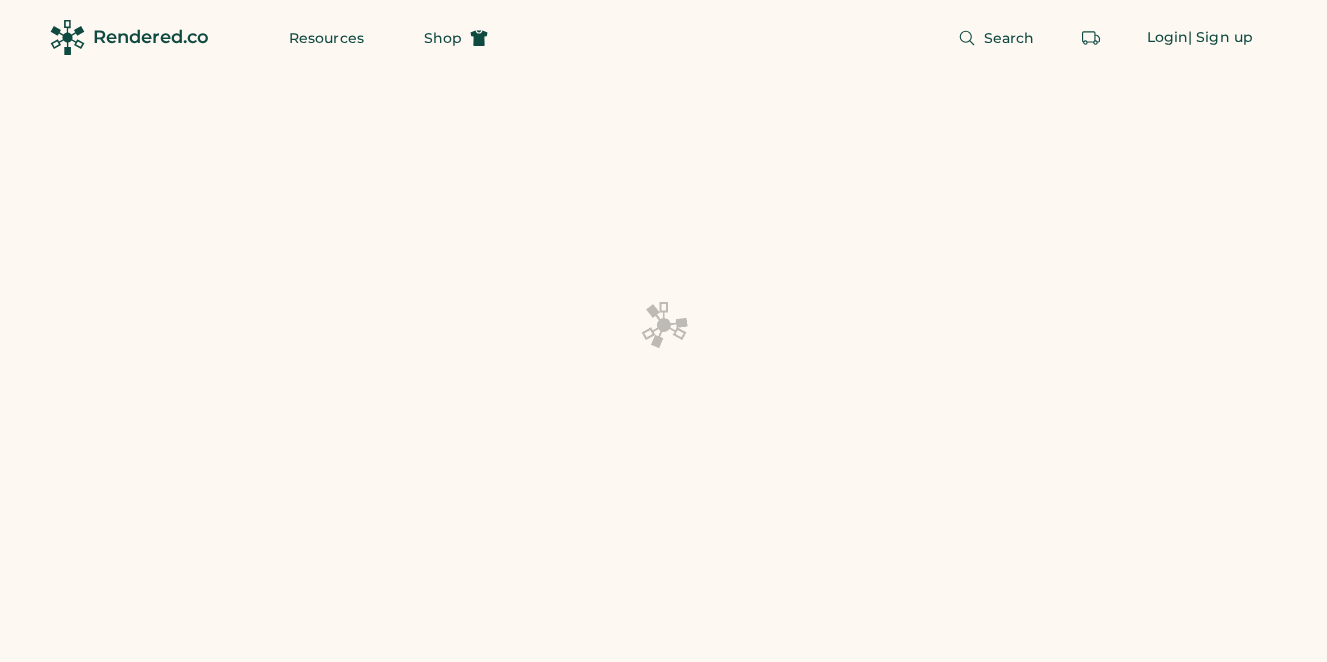 scroll, scrollTop: 0, scrollLeft: 0, axis: both 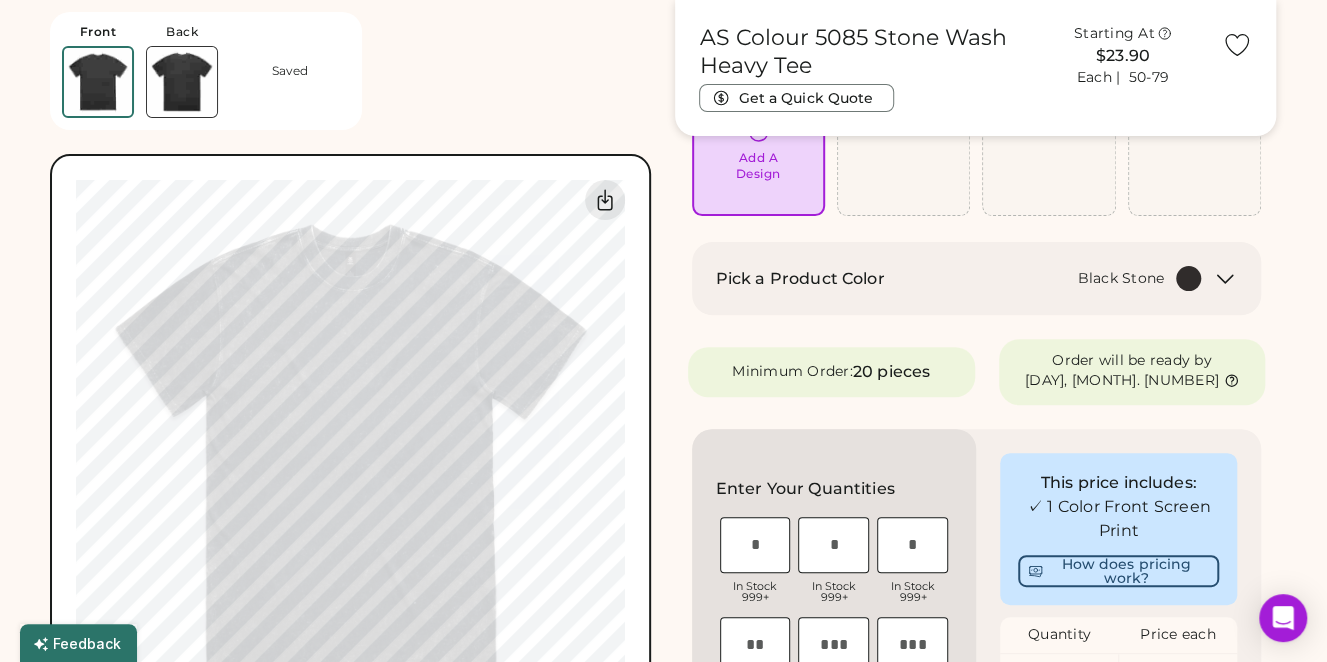 click at bounding box center [182, 82] 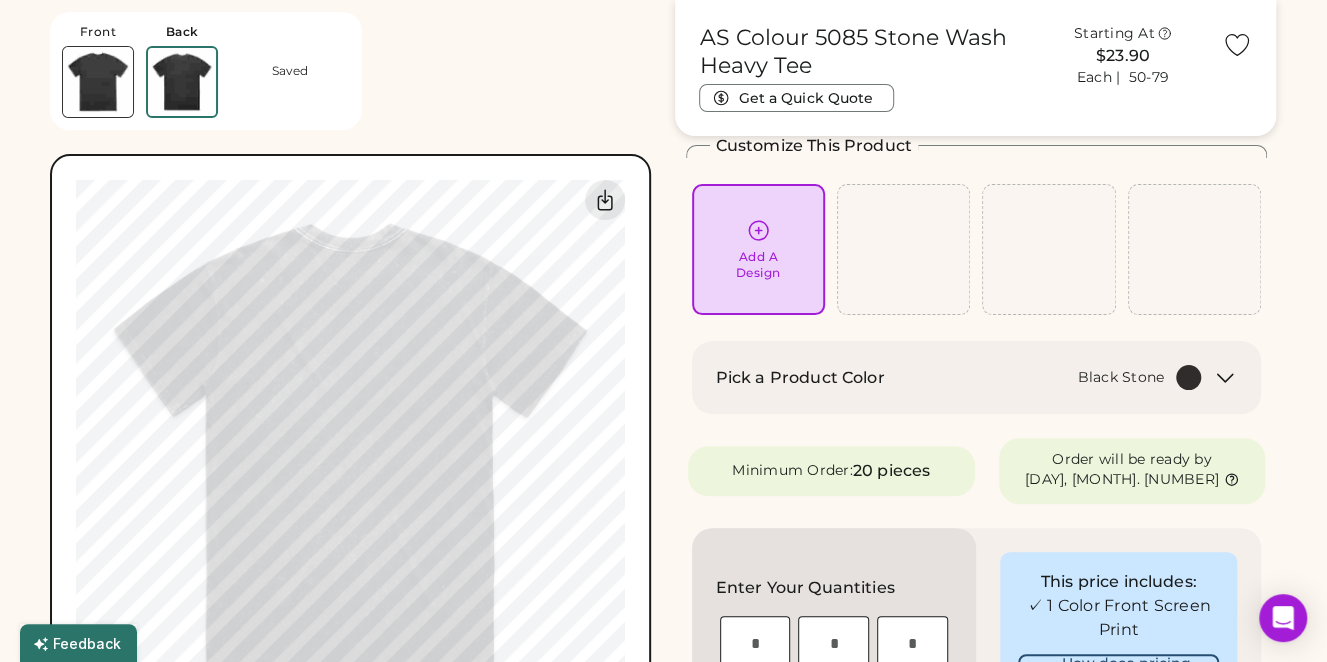scroll, scrollTop: 100, scrollLeft: 0, axis: vertical 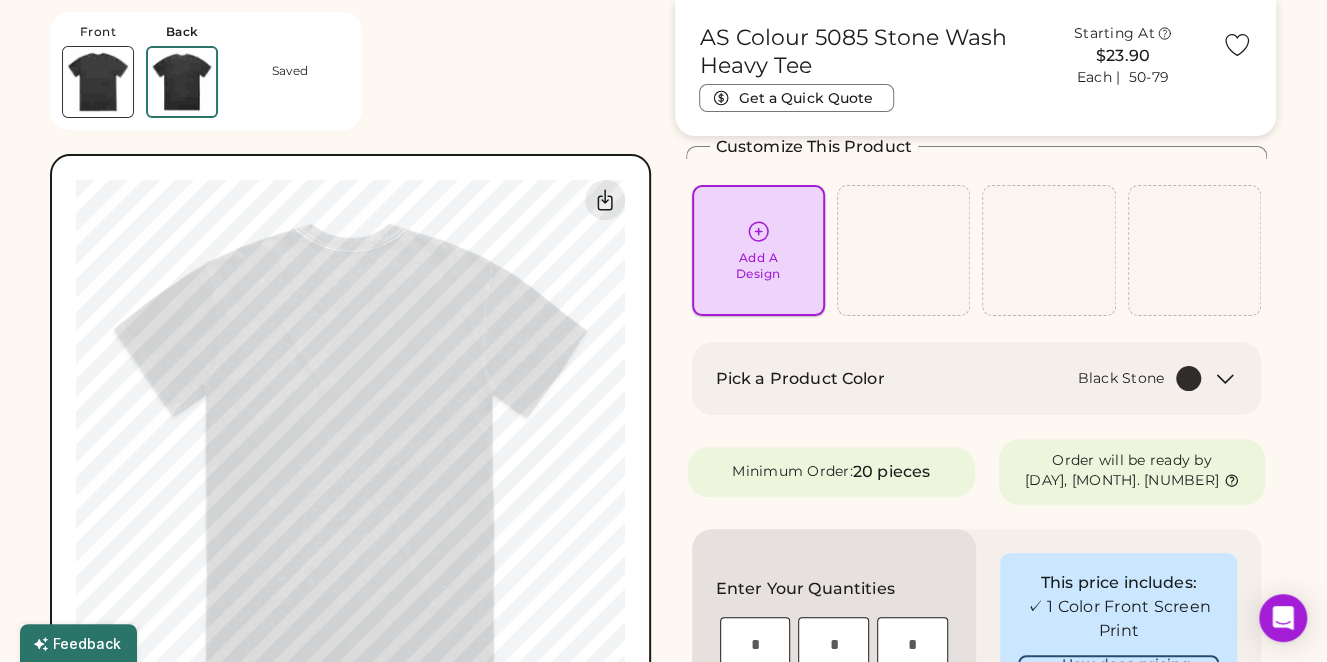 click on "Add A
Design" at bounding box center [758, 266] 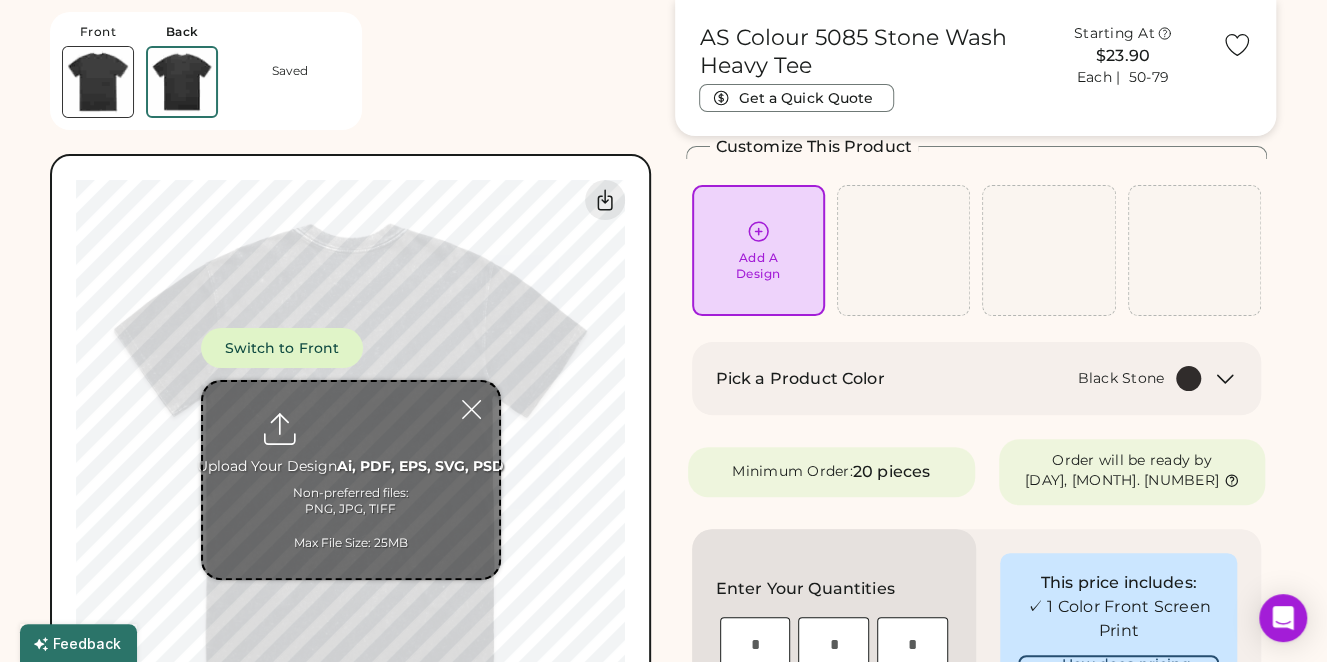 click at bounding box center [351, 480] 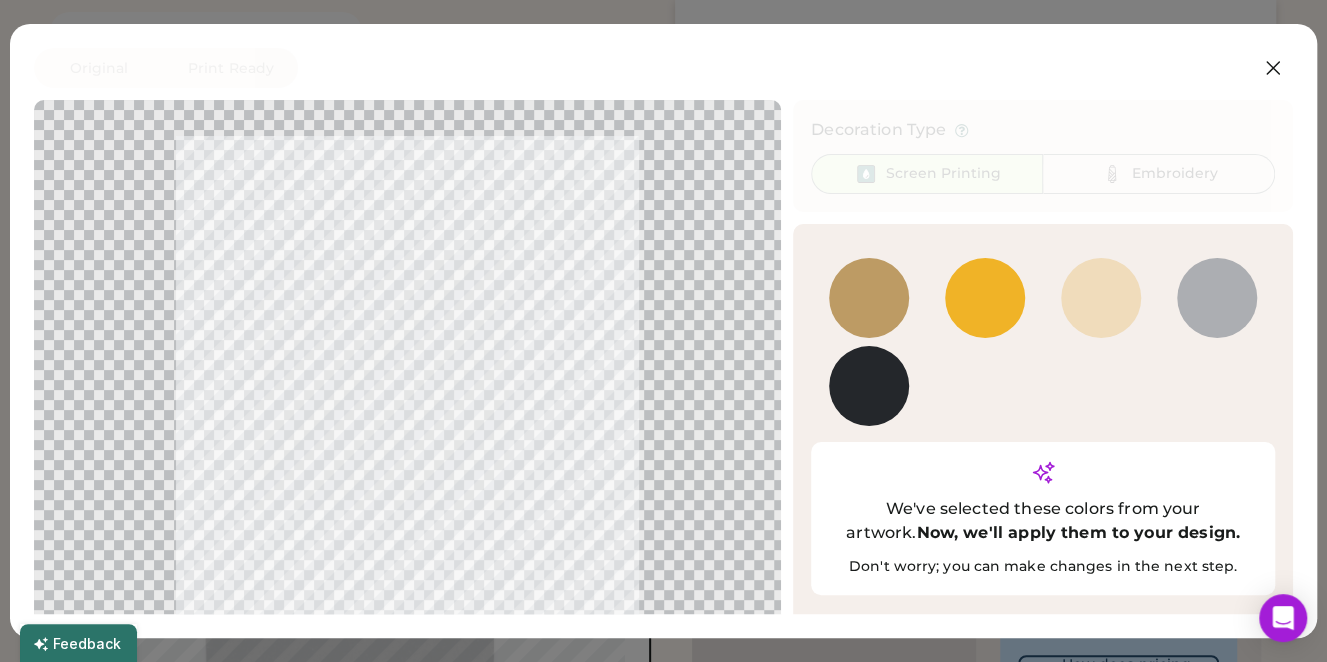 scroll, scrollTop: 62, scrollLeft: 0, axis: vertical 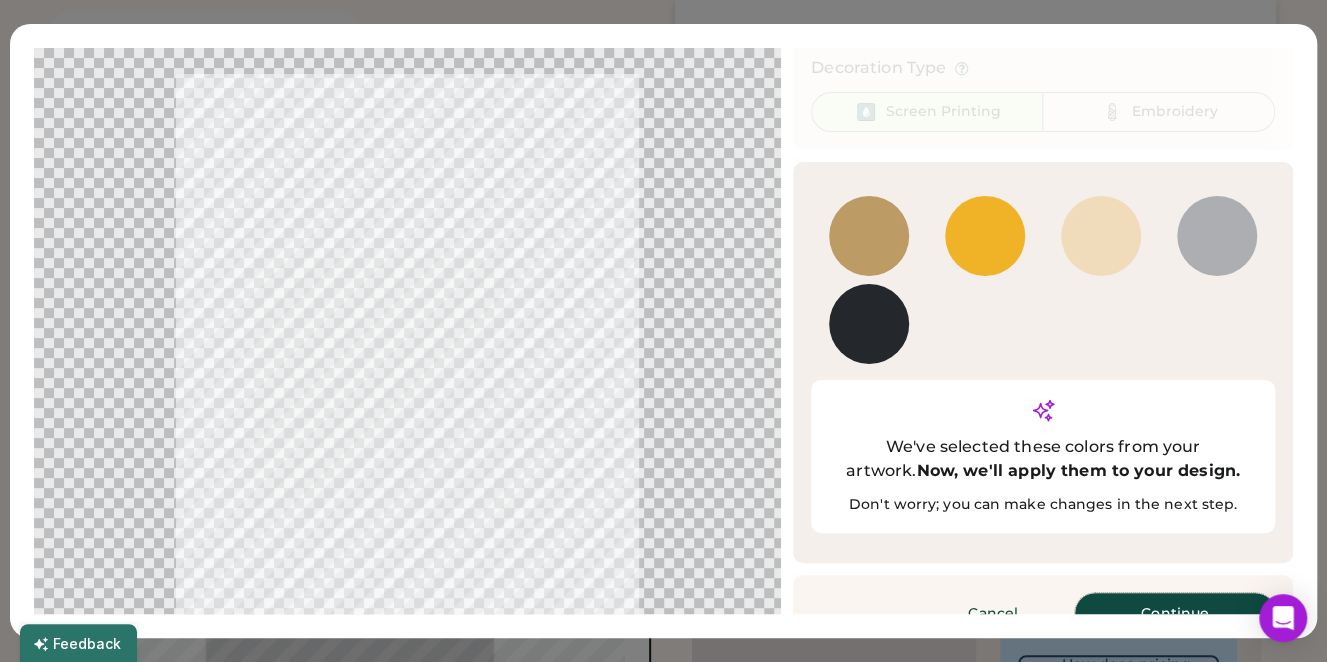 click on "Continue" at bounding box center [1175, 613] 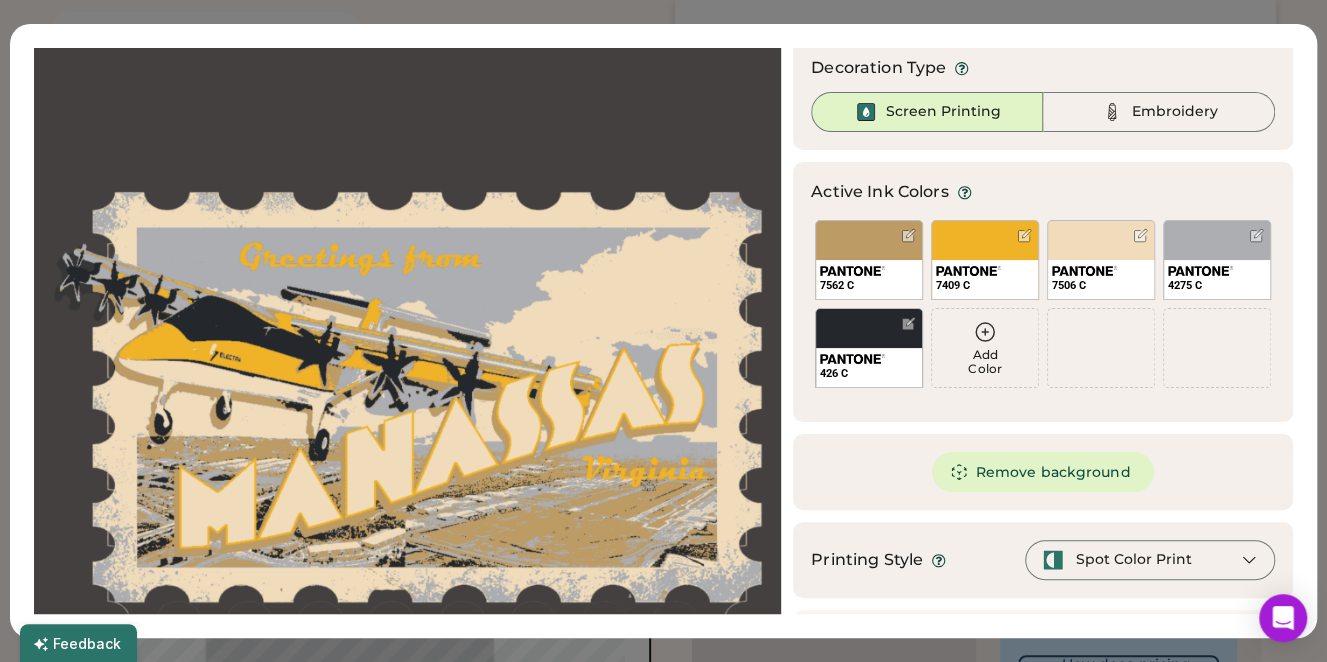 click at bounding box center (407, 340) 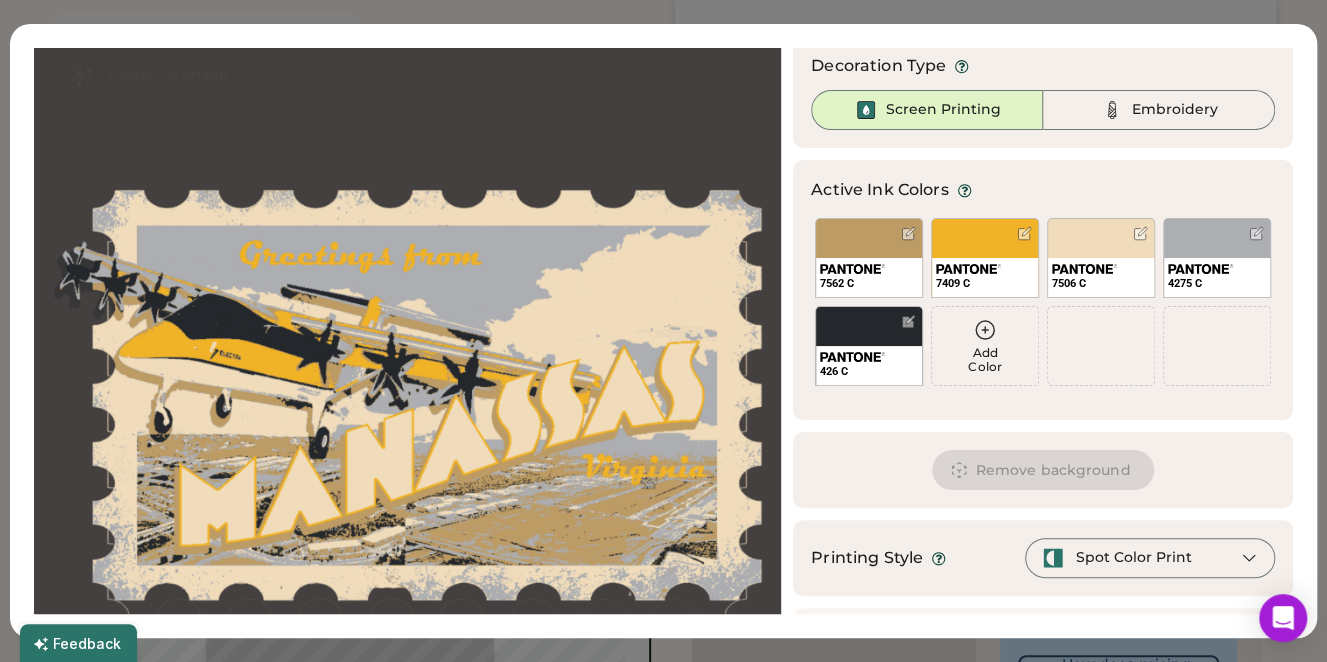 scroll, scrollTop: 62, scrollLeft: 0, axis: vertical 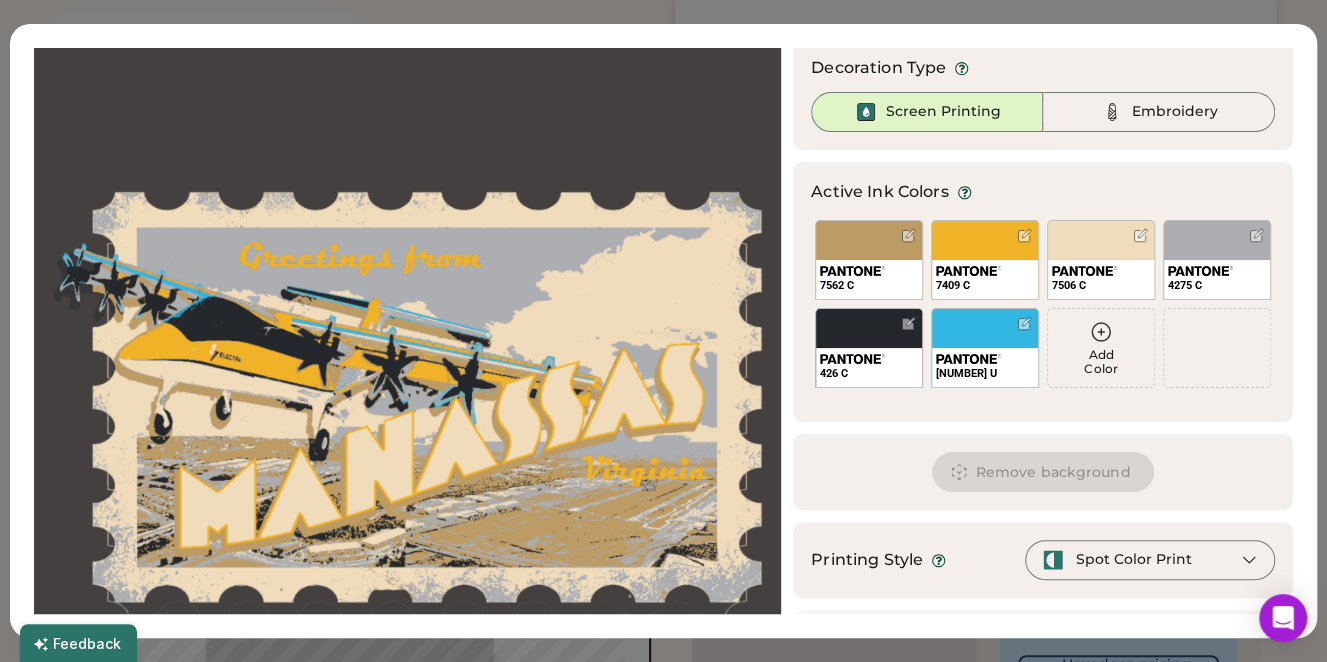 click at bounding box center [1101, 332] 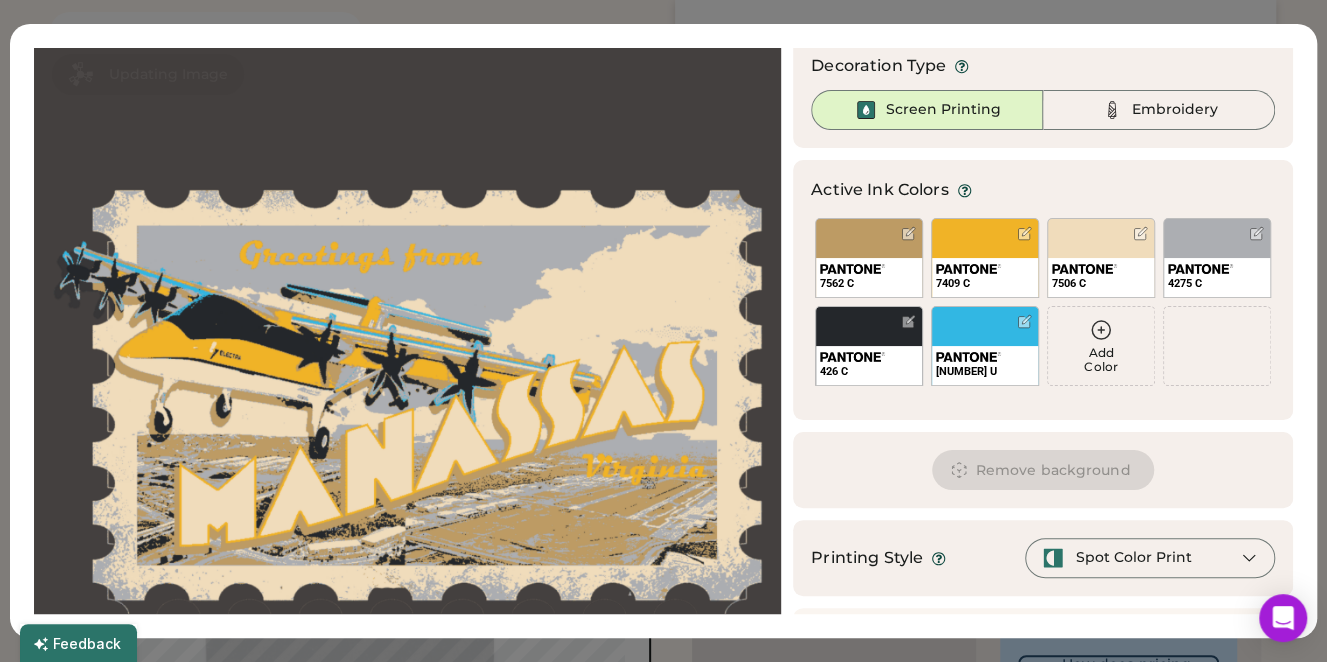 scroll, scrollTop: 62, scrollLeft: 0, axis: vertical 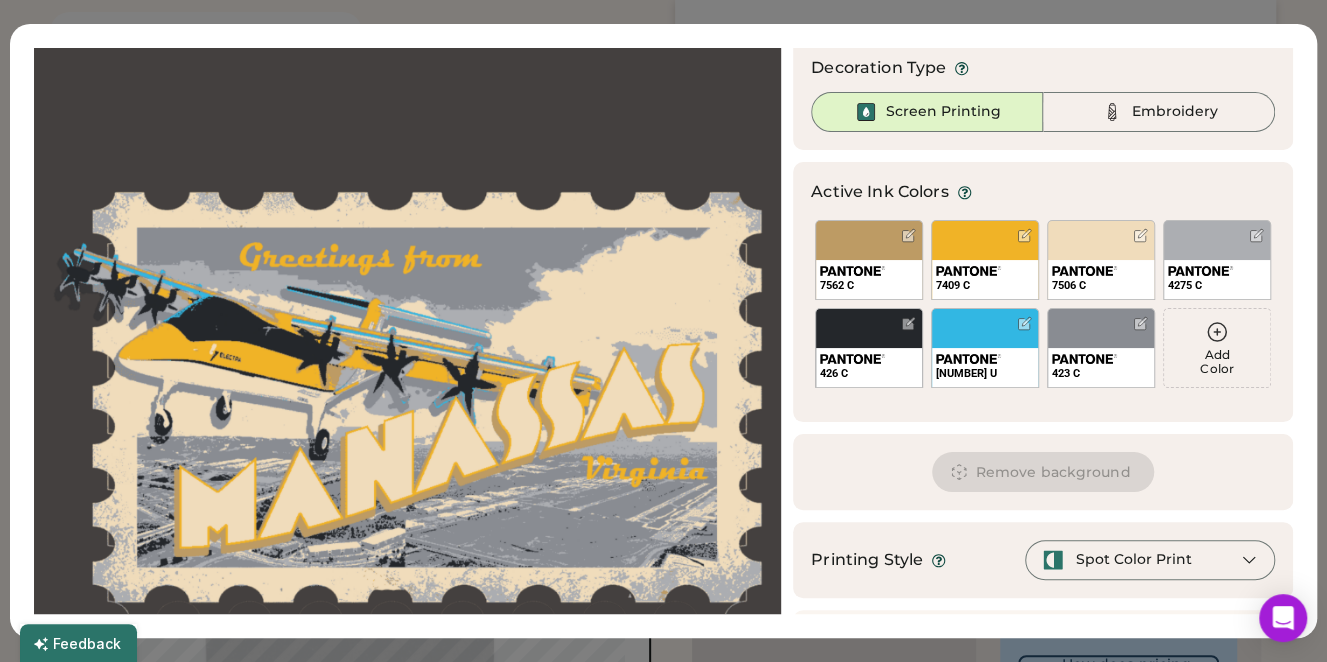 click on "Add
Color" at bounding box center [1217, 362] 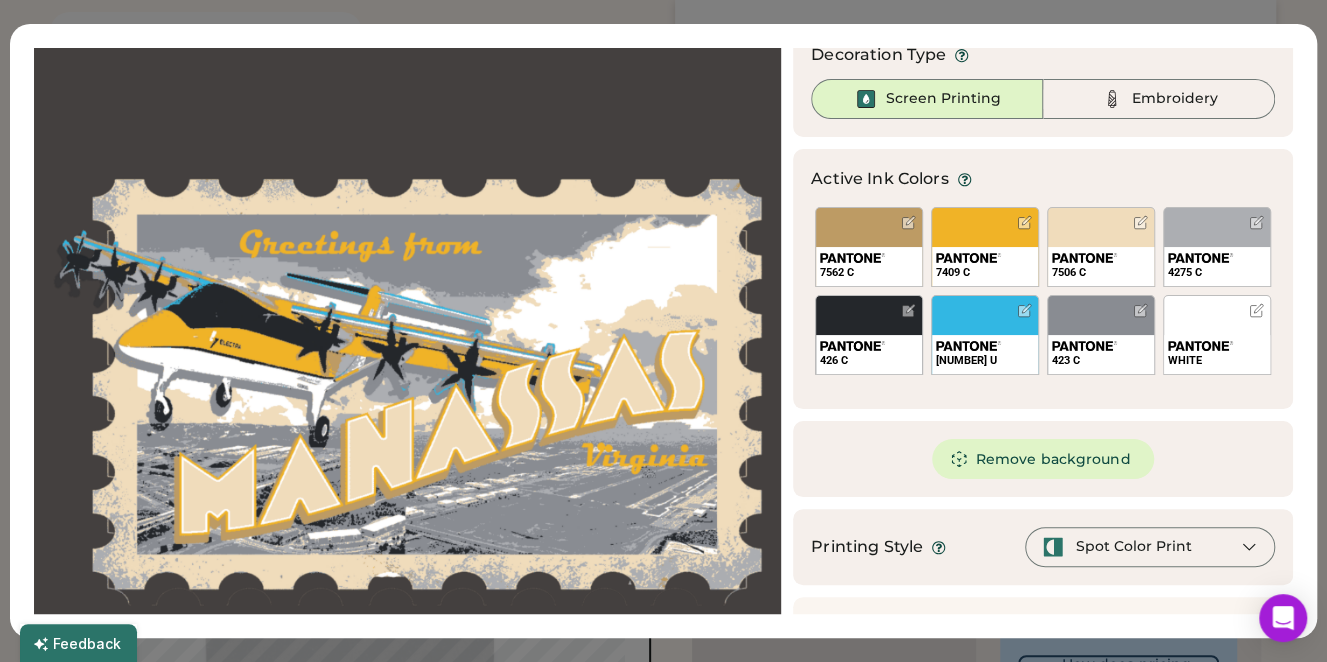 scroll, scrollTop: 134, scrollLeft: 0, axis: vertical 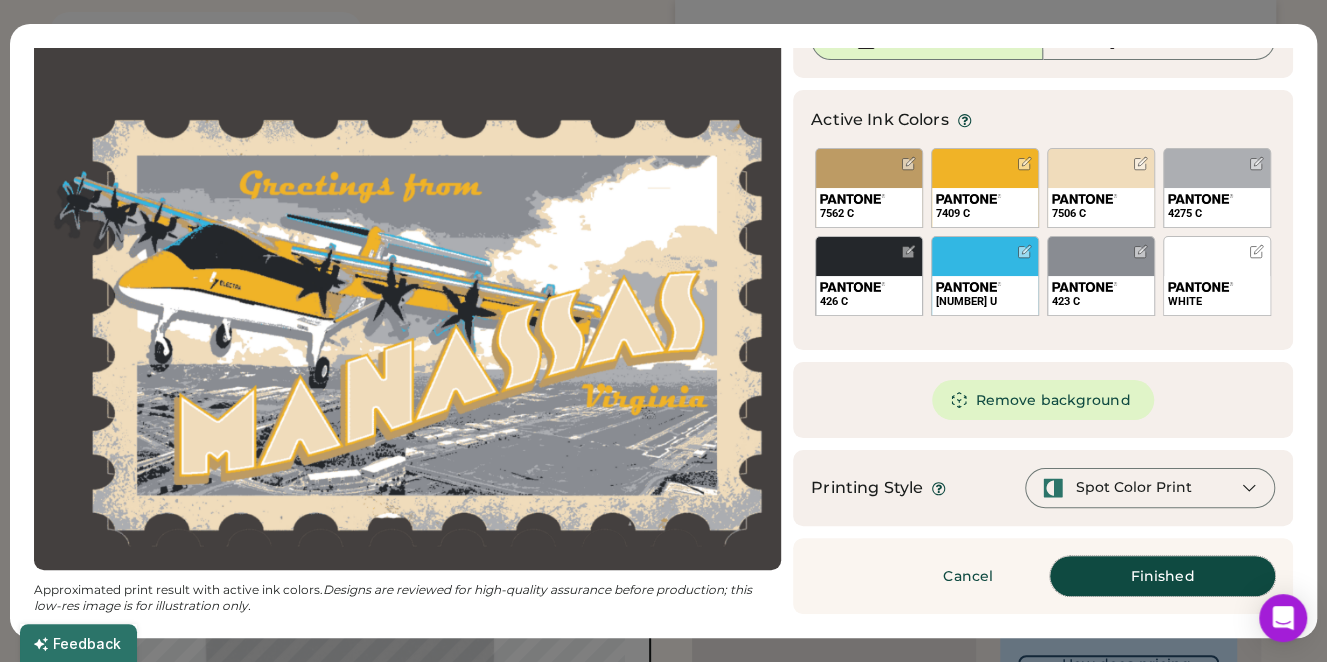 click on "Finished" at bounding box center (1162, 576) 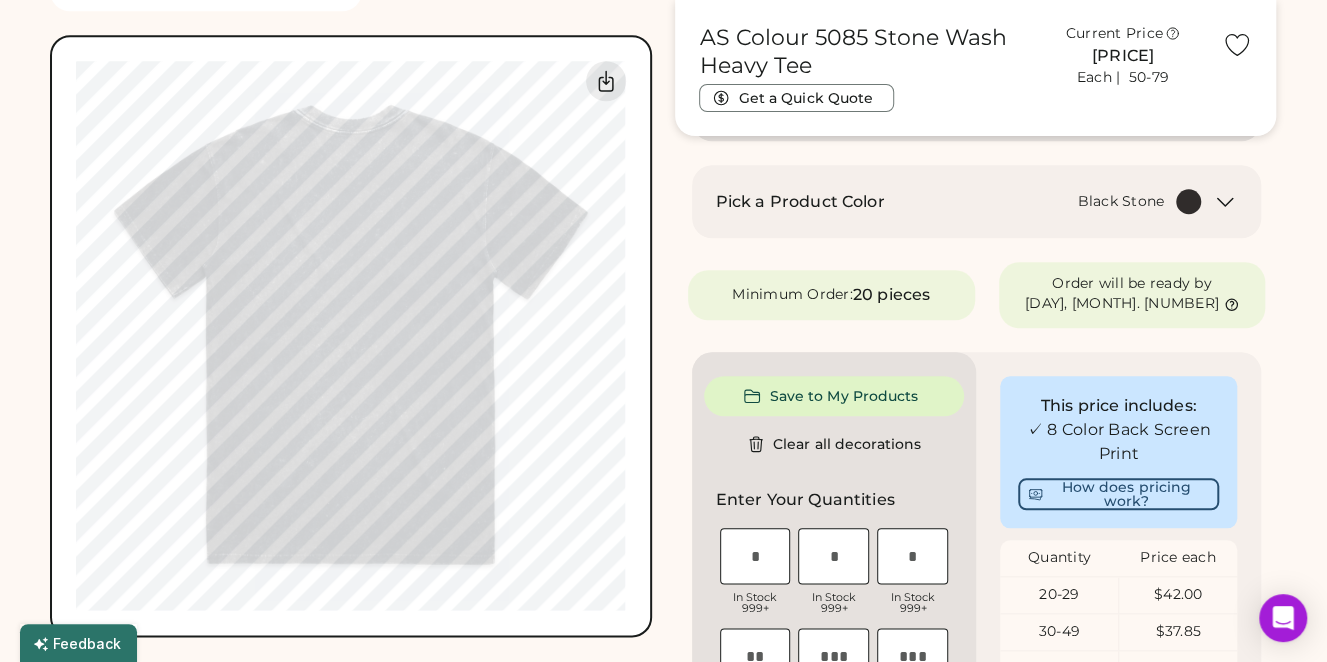 scroll, scrollTop: 1100, scrollLeft: 0, axis: vertical 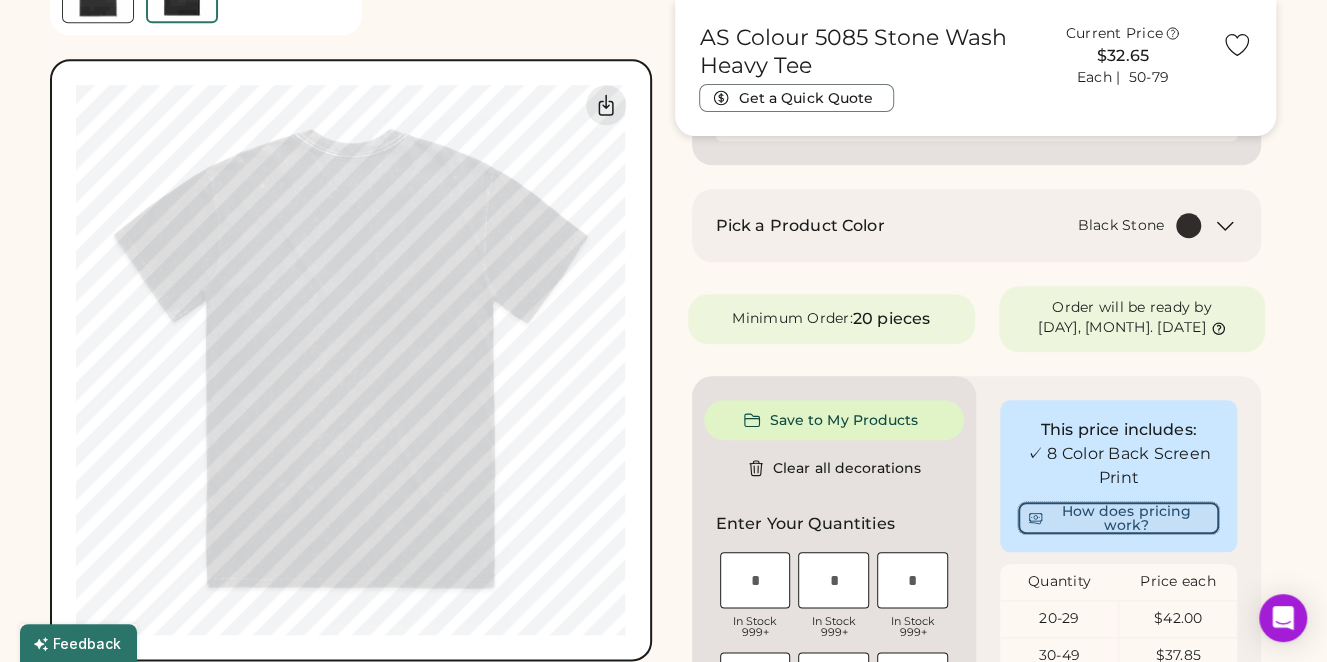 click on "How does pricing work?" at bounding box center [1118, 518] 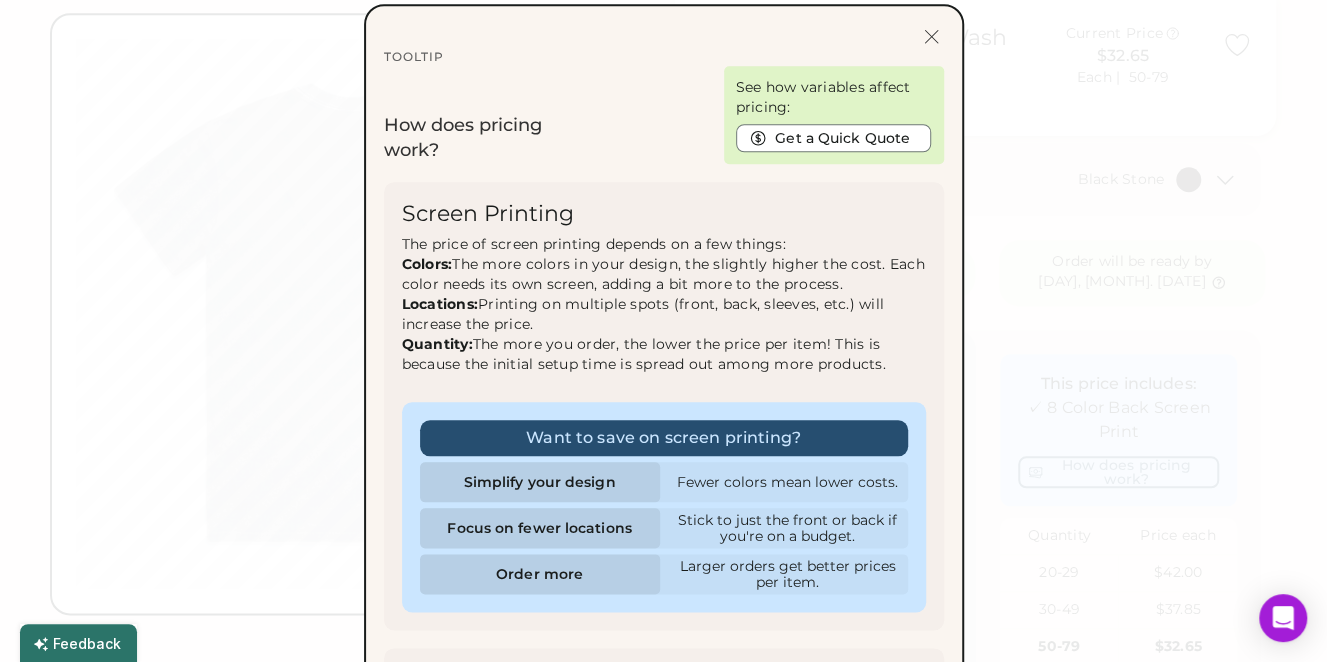 scroll, scrollTop: 900, scrollLeft: 0, axis: vertical 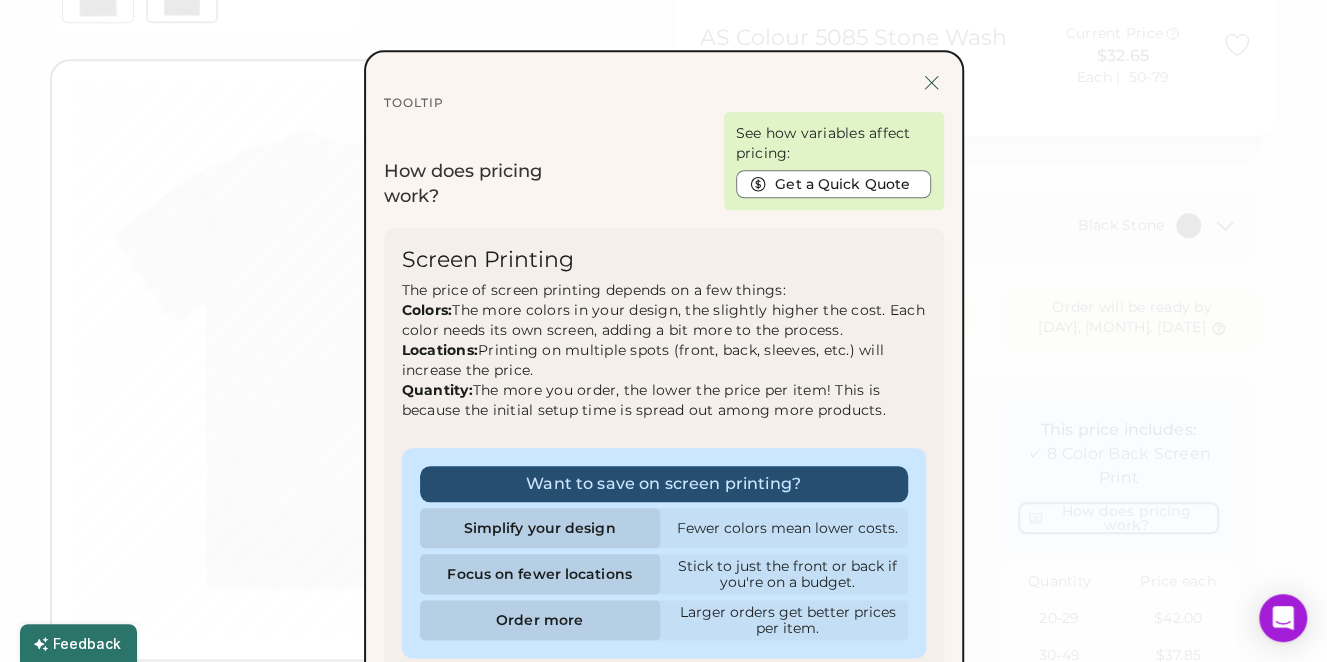 click at bounding box center (931, 82) 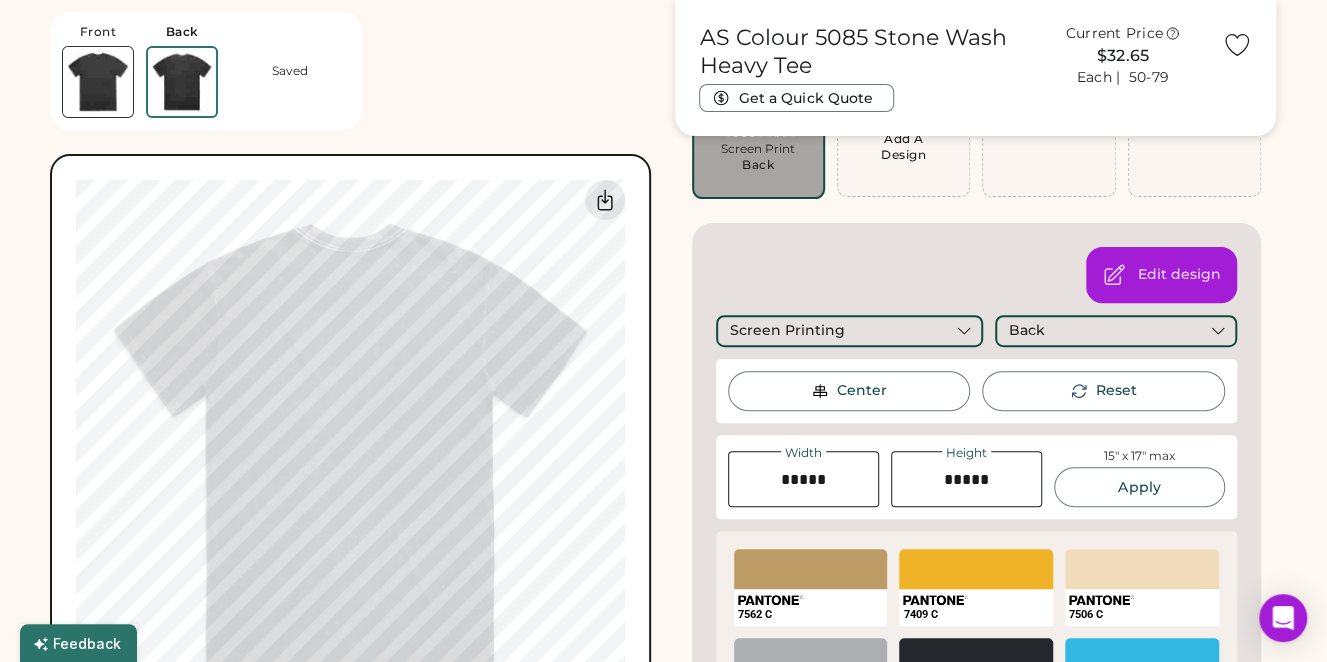 scroll, scrollTop: 100, scrollLeft: 0, axis: vertical 